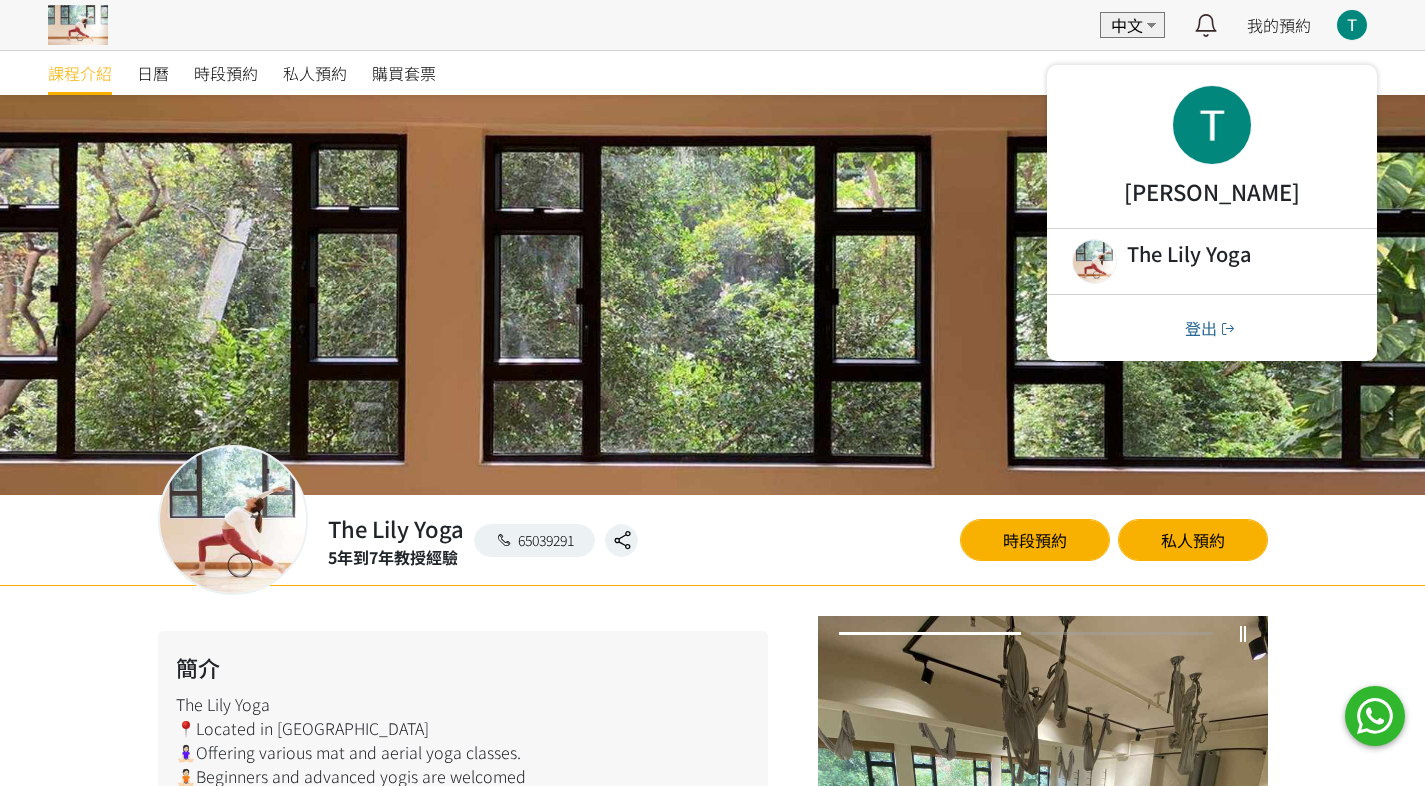 scroll, scrollTop: 0, scrollLeft: 0, axis: both 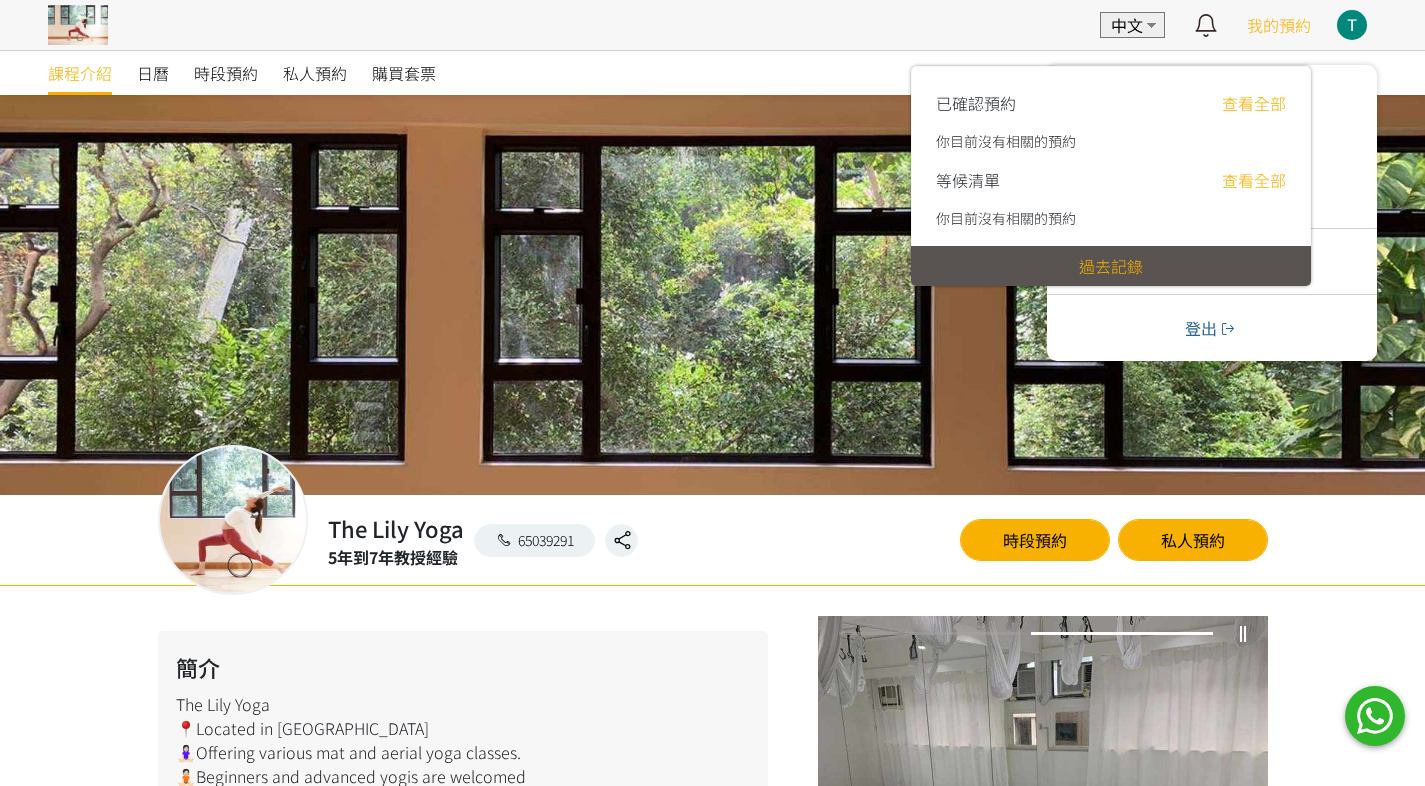 click on "我的預約" at bounding box center (1279, 25) 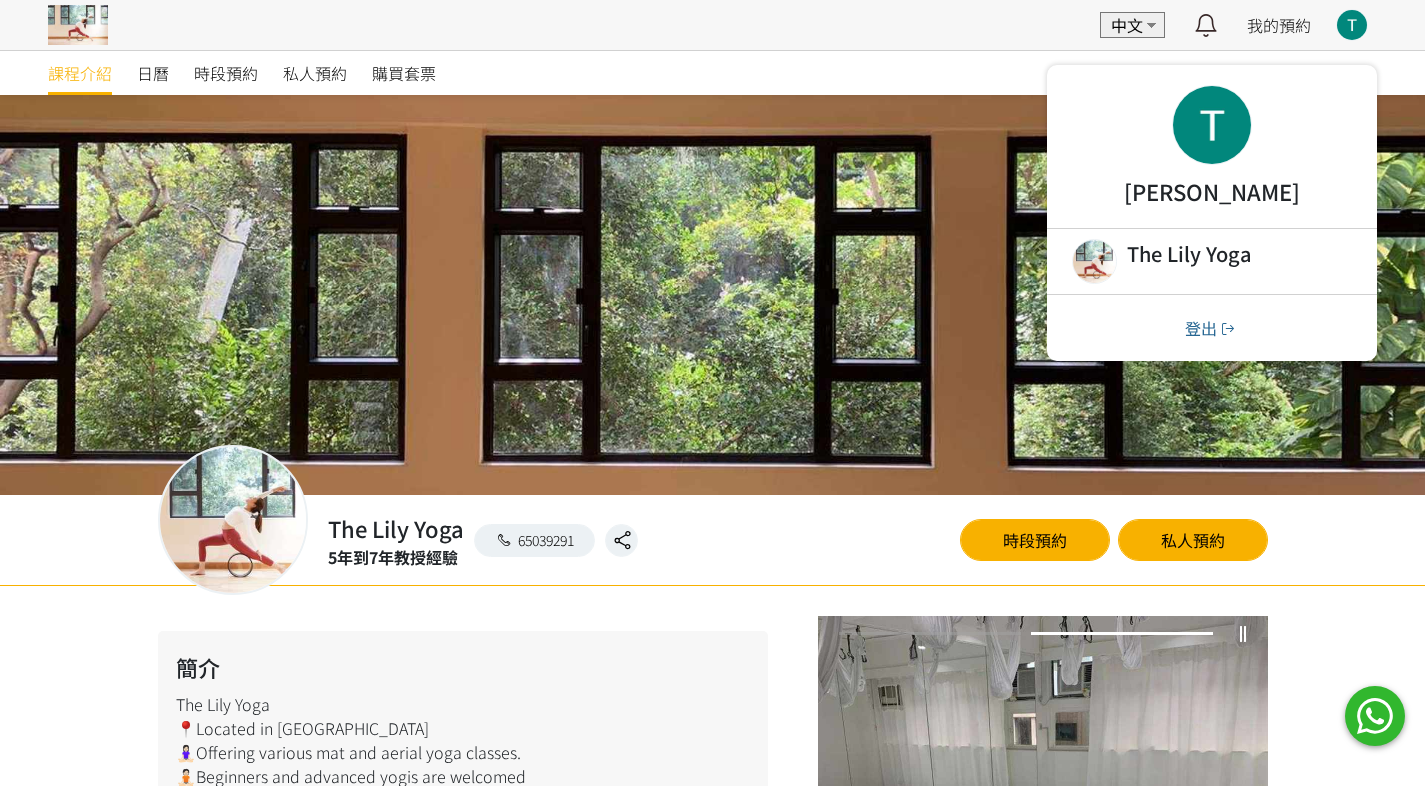 click at bounding box center (1352, 25) 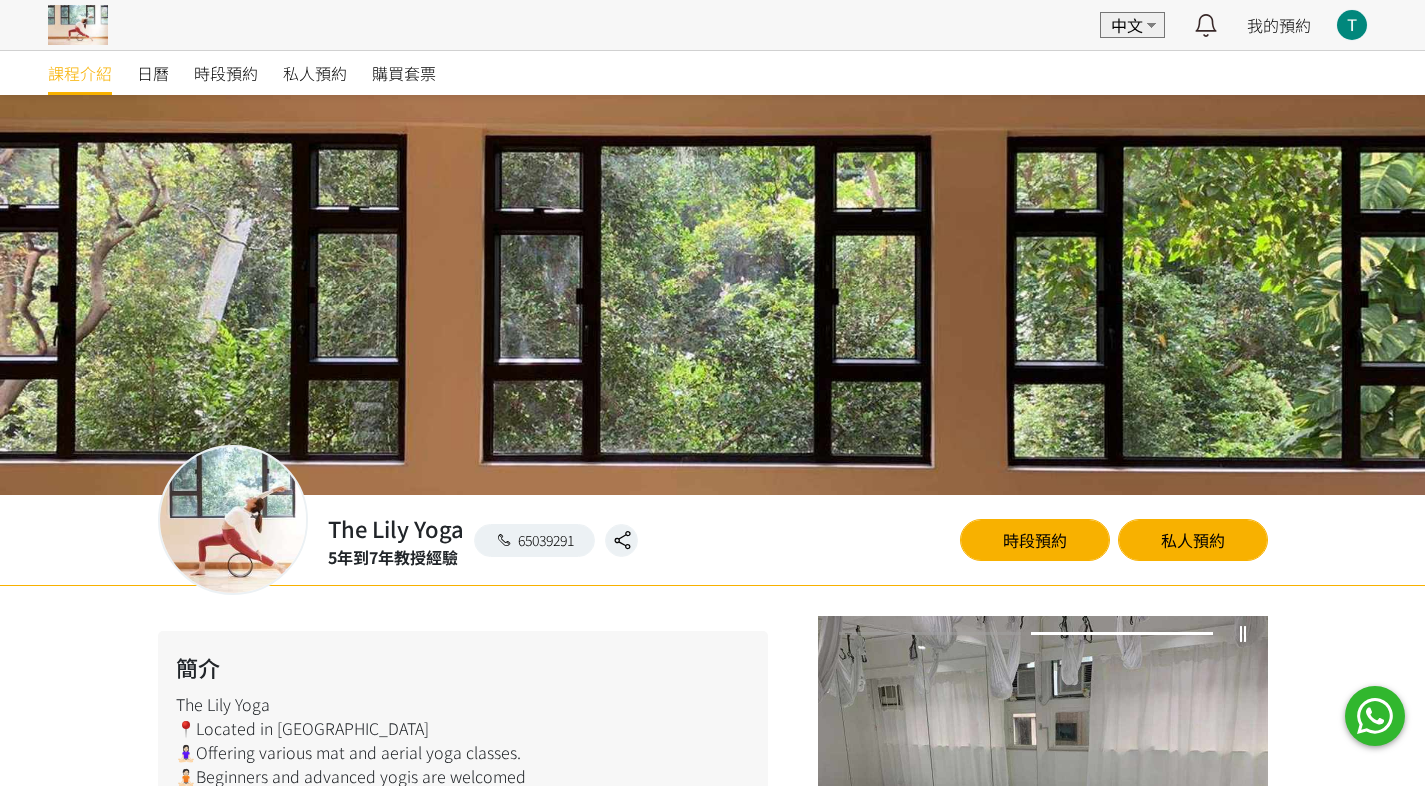 click at bounding box center [1352, 25] 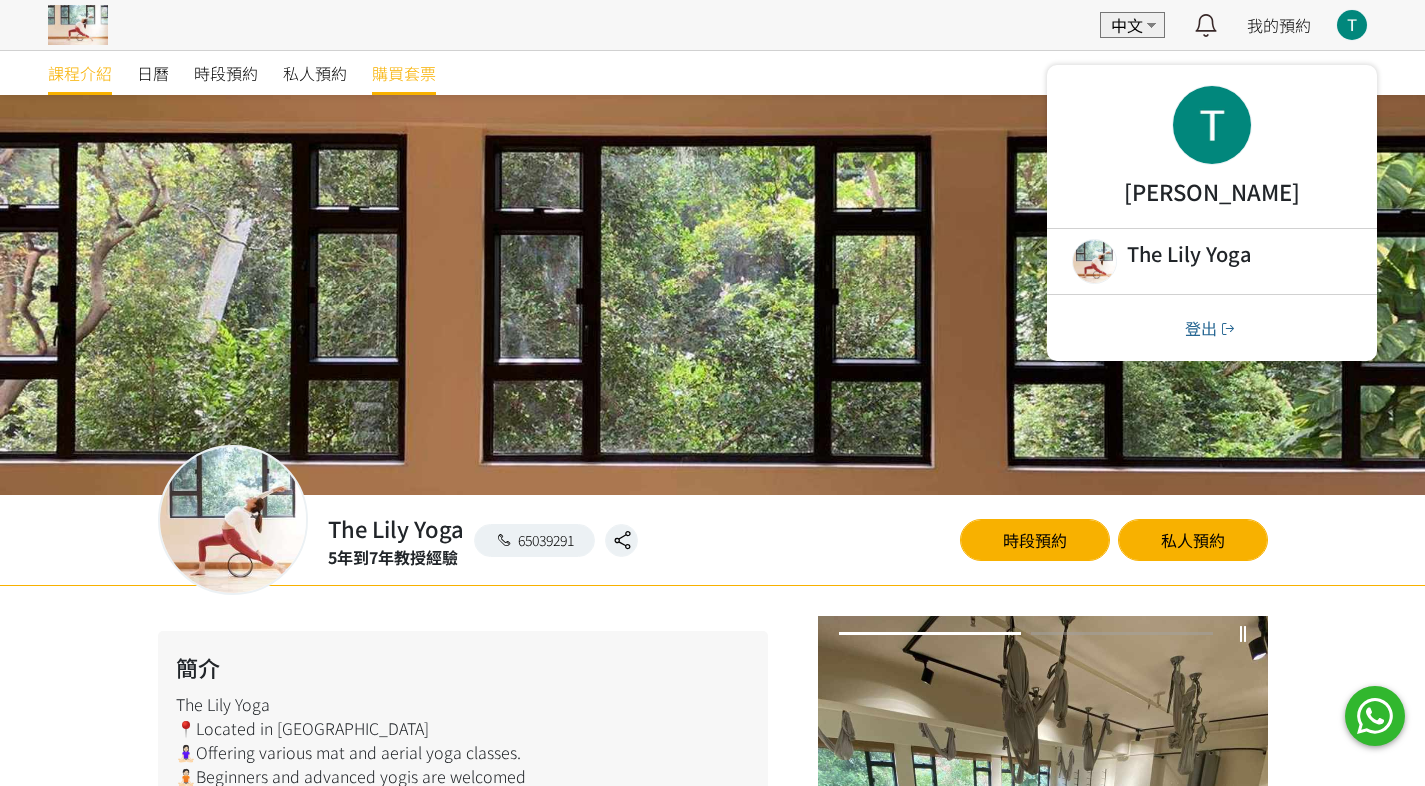 click on "購買套票" at bounding box center [404, 73] 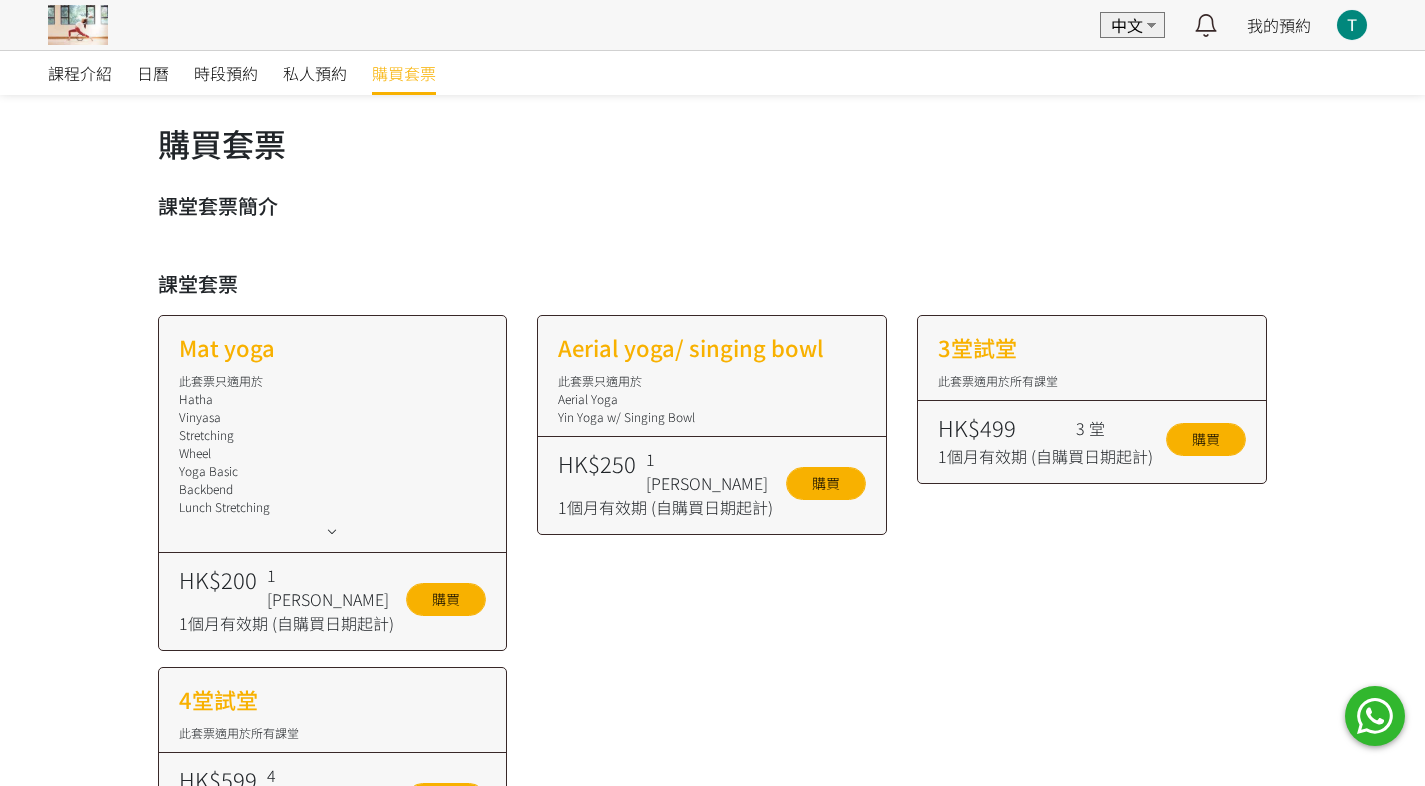 scroll, scrollTop: 0, scrollLeft: 0, axis: both 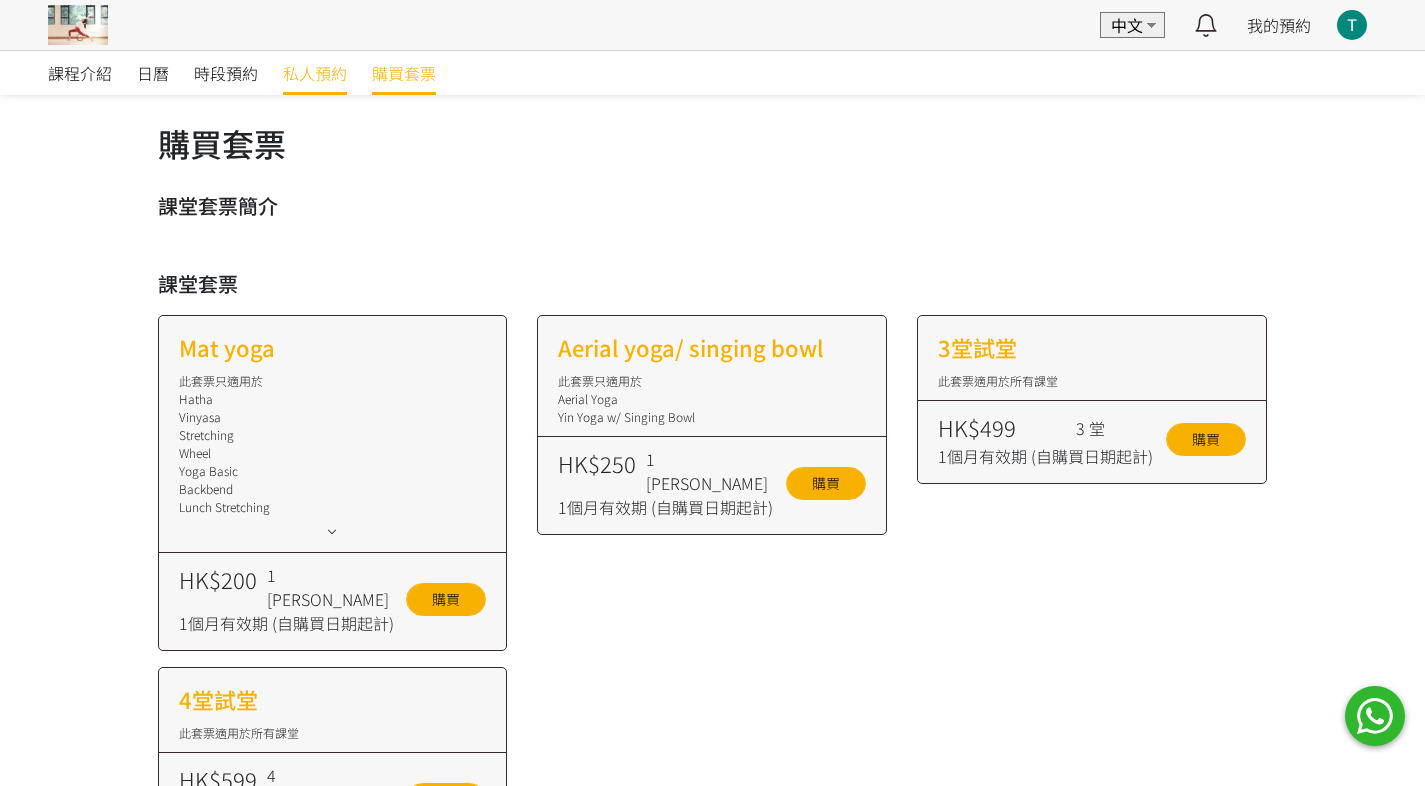 click on "私人預約" at bounding box center [315, 73] 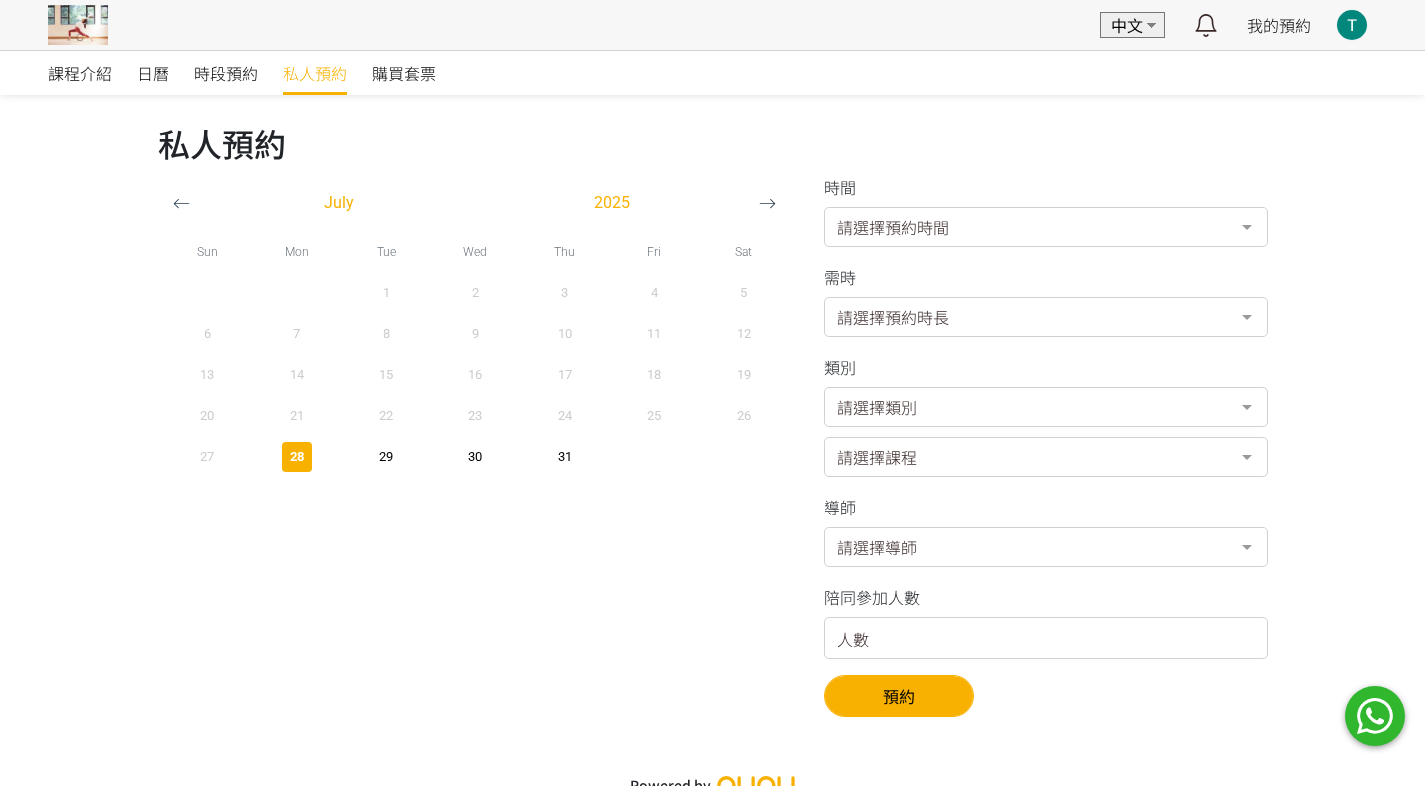 scroll, scrollTop: 0, scrollLeft: 0, axis: both 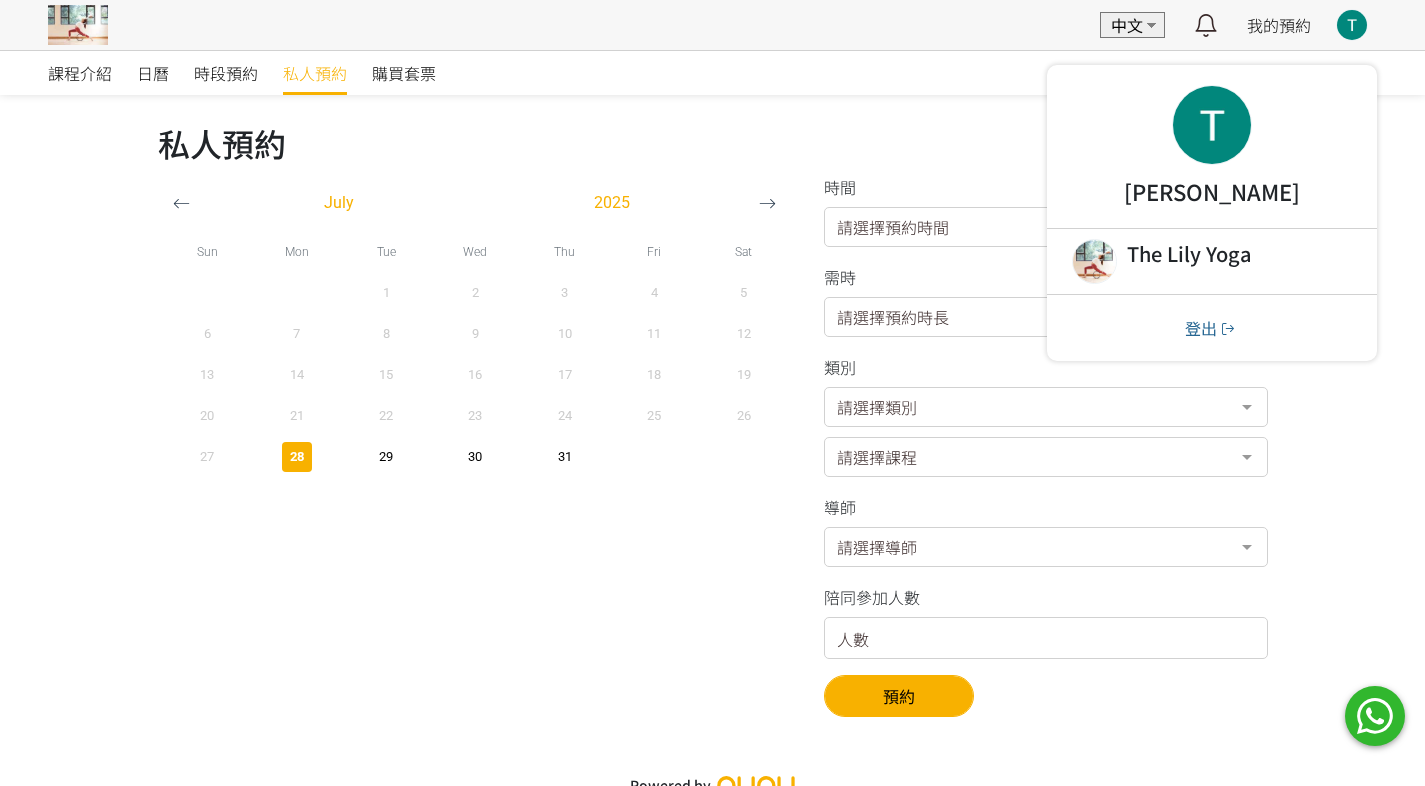 click at bounding box center (1352, 25) 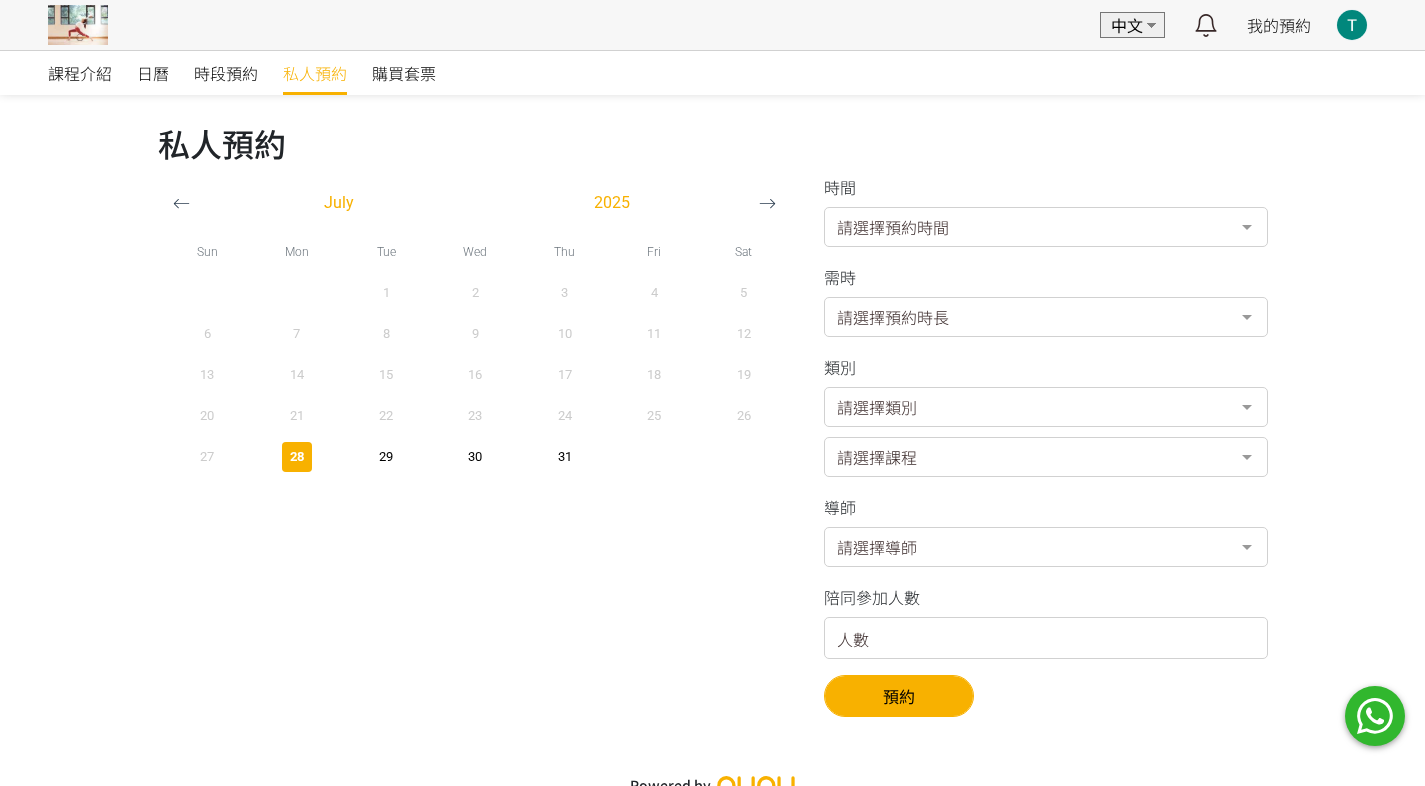 click at bounding box center (1352, 25) 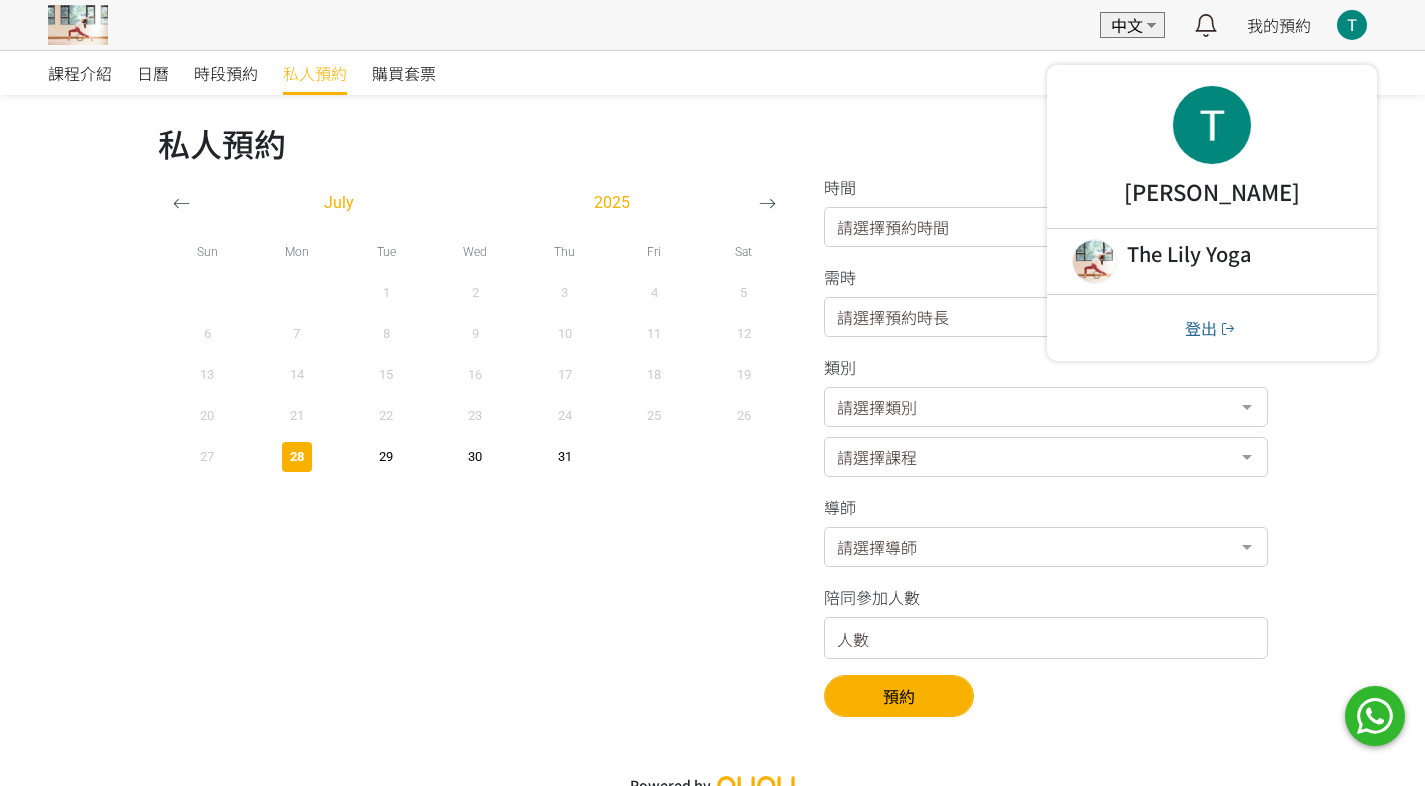 click on "EN 中文       最新通知       瑜伽 | Hatha 即將開始，請按時上課   4日前   詳情   The Lily Yoga   已確認你的預約 2025/07/23 星期三 19:00 瑜伽 | Hatha，請如期準時   6日前   詳情   The Lily Yoga   你的預約等待付款 2025/07/23 星期三 19:00 瑜伽 | Hatha   6日前   詳情     瑜伽 | Wheel 即將開始，請按時上課   11日前   詳情   The Lily Yoga   已確認你的預約 2025/07/16 星期三 20:15 瑜伽 | Wheel，請如期準時   13日前   詳情   The Lily Yoga   你的預約等待付款 2025/07/16 星期三 20:15 瑜伽 | Wheel   13日前   詳情     瑜伽 | Hatha 即將開始，請按時上課   18日前   詳情   The Lily Yoga   已確認你的預約 2025/07/09 星期三 19:00 瑜伽 | Hatha，請如期準時   20日前   詳情   The Lily Yoga   你的預約等待付款 2025/07/09 星期三 19:00 瑜伽 | Hatha   20日前   詳情     瑜伽 | Stretching 即將開始，請按時上課   22日前   詳情   The Lily Yoga     23日前" at bounding box center [712, 25] 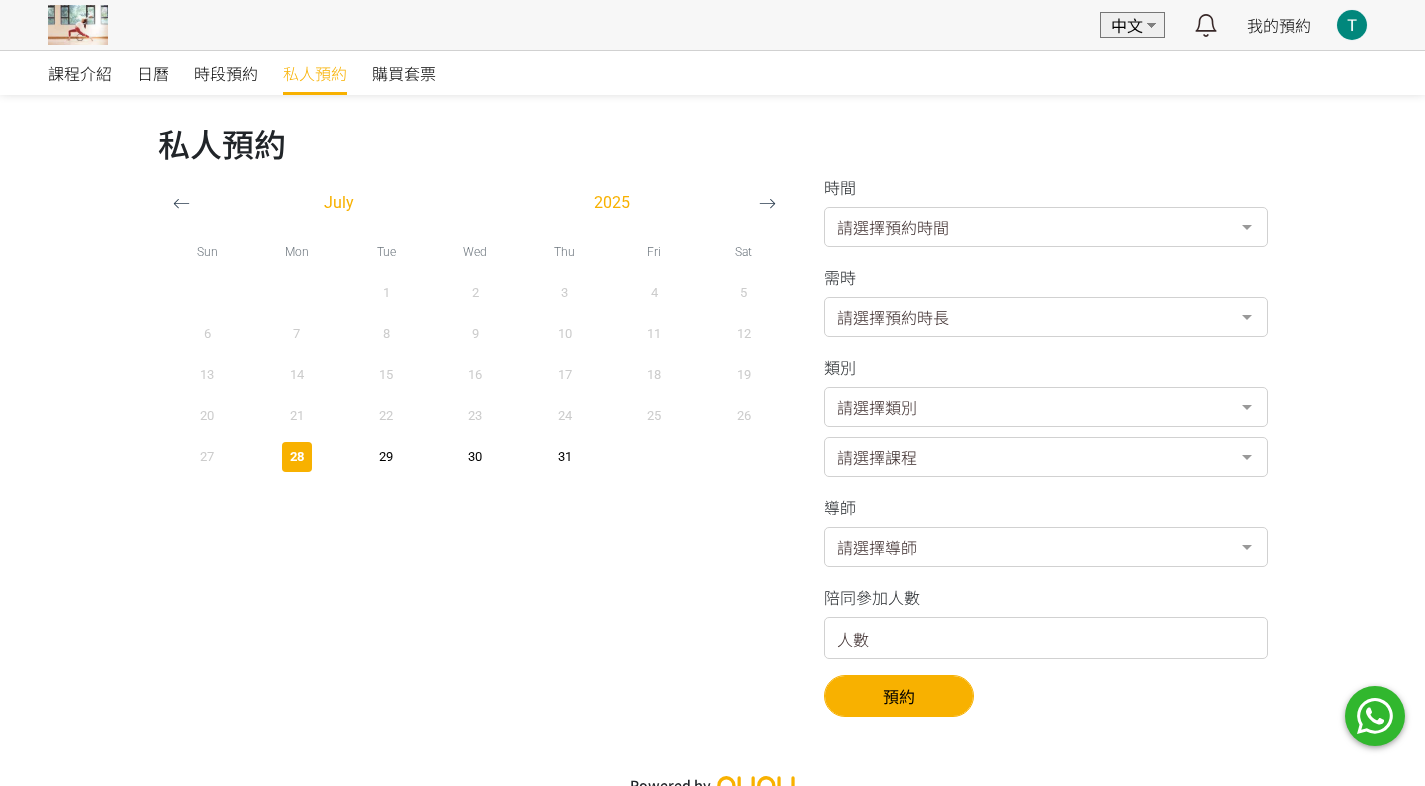 click at bounding box center [1352, 25] 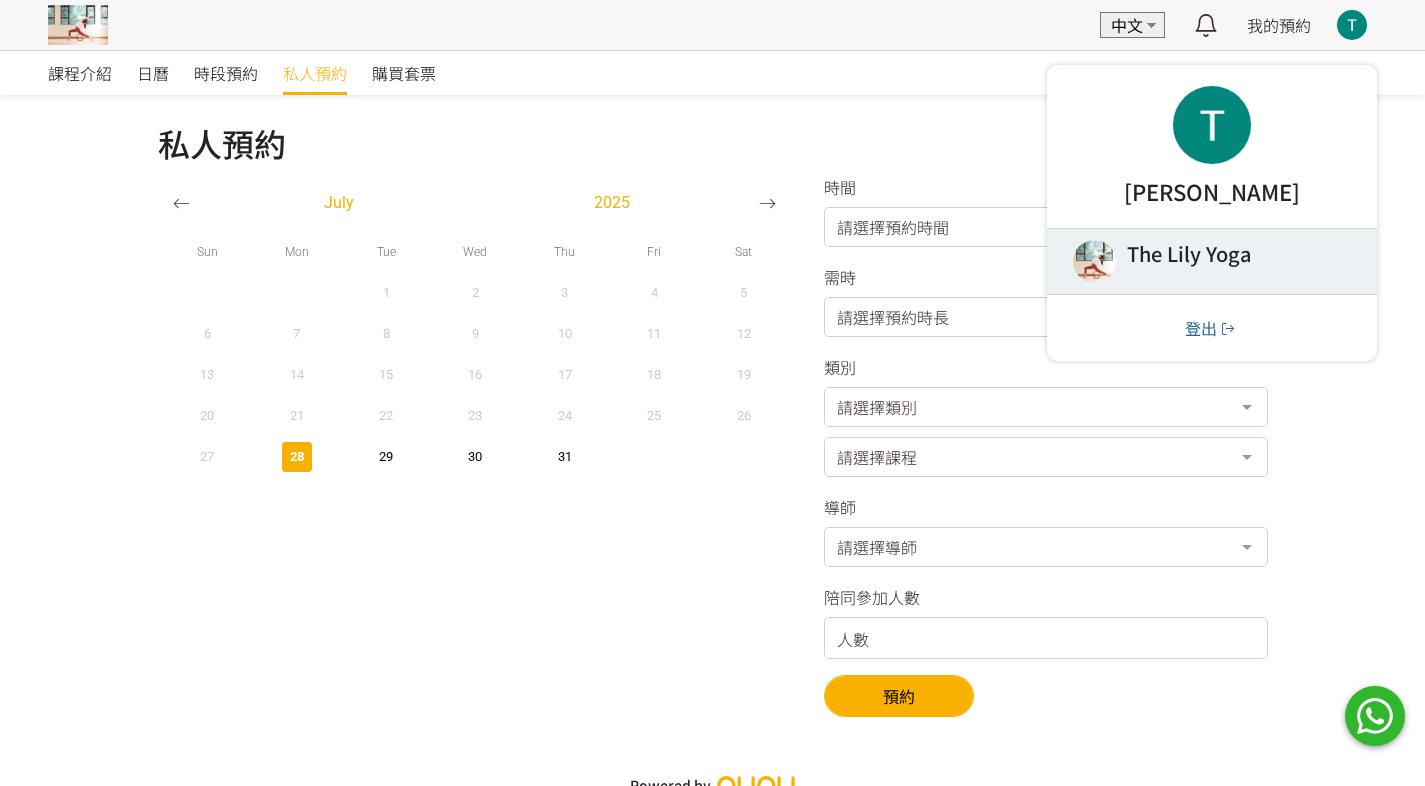 click at bounding box center (1212, 261) 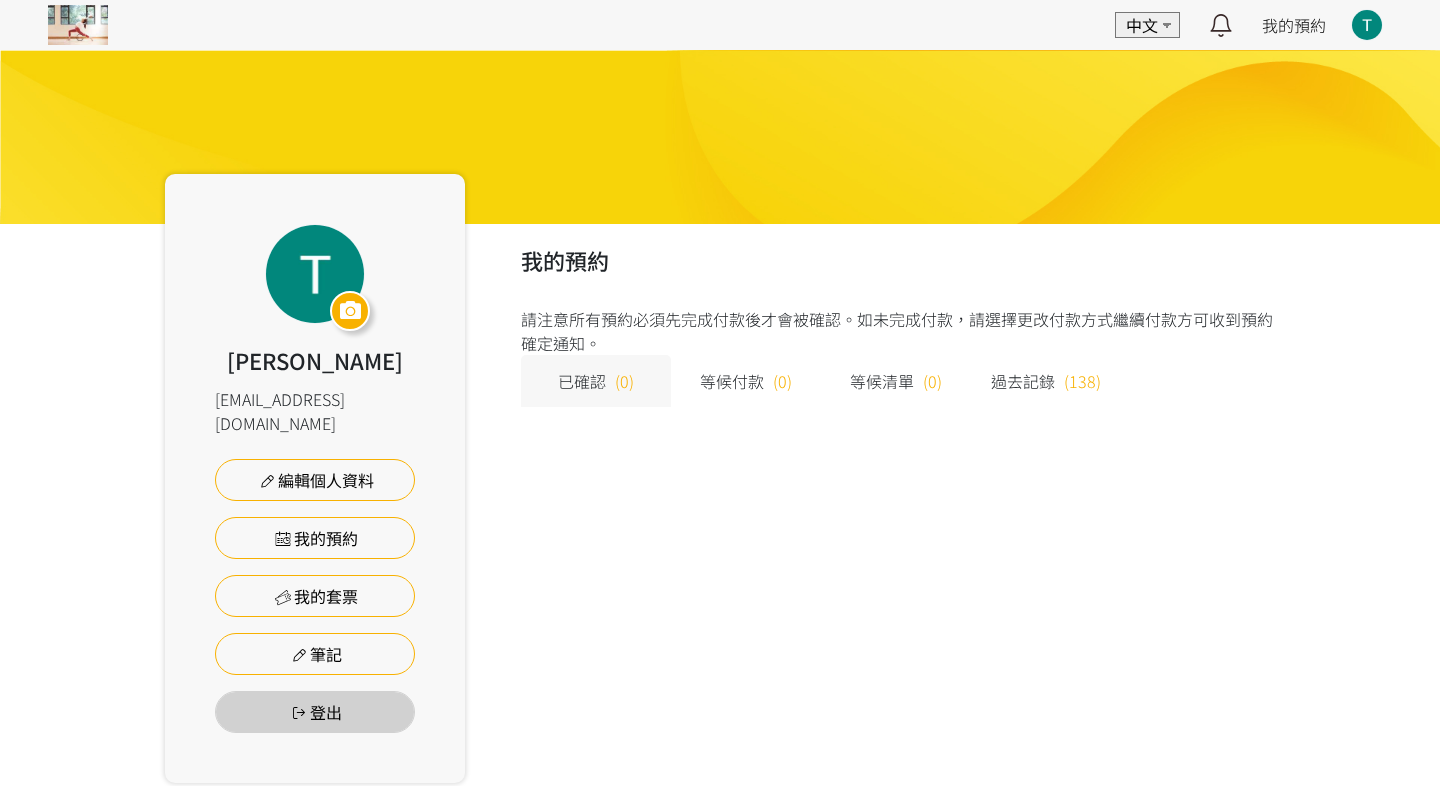 scroll, scrollTop: 0, scrollLeft: 0, axis: both 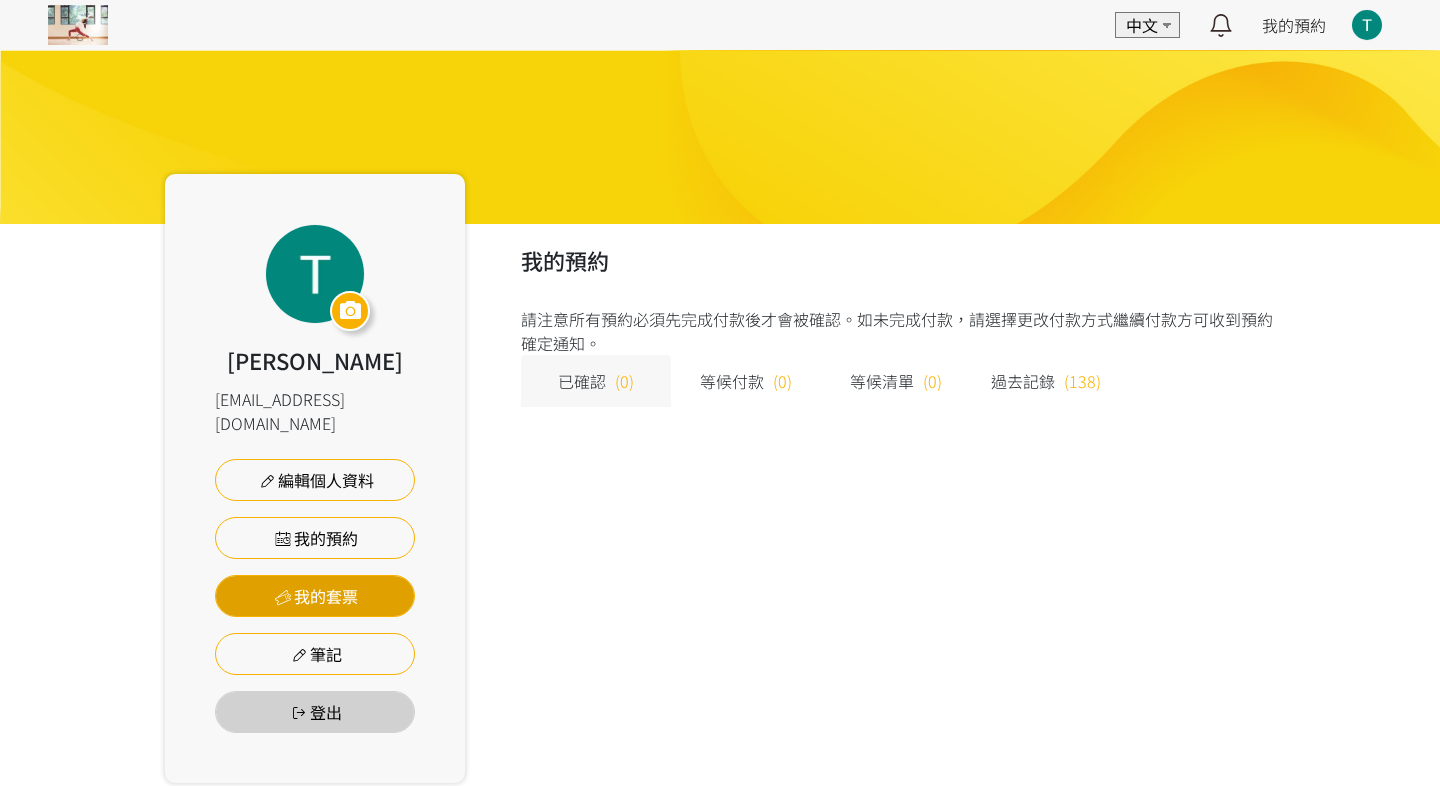 click on "我的套票" at bounding box center [315, 596] 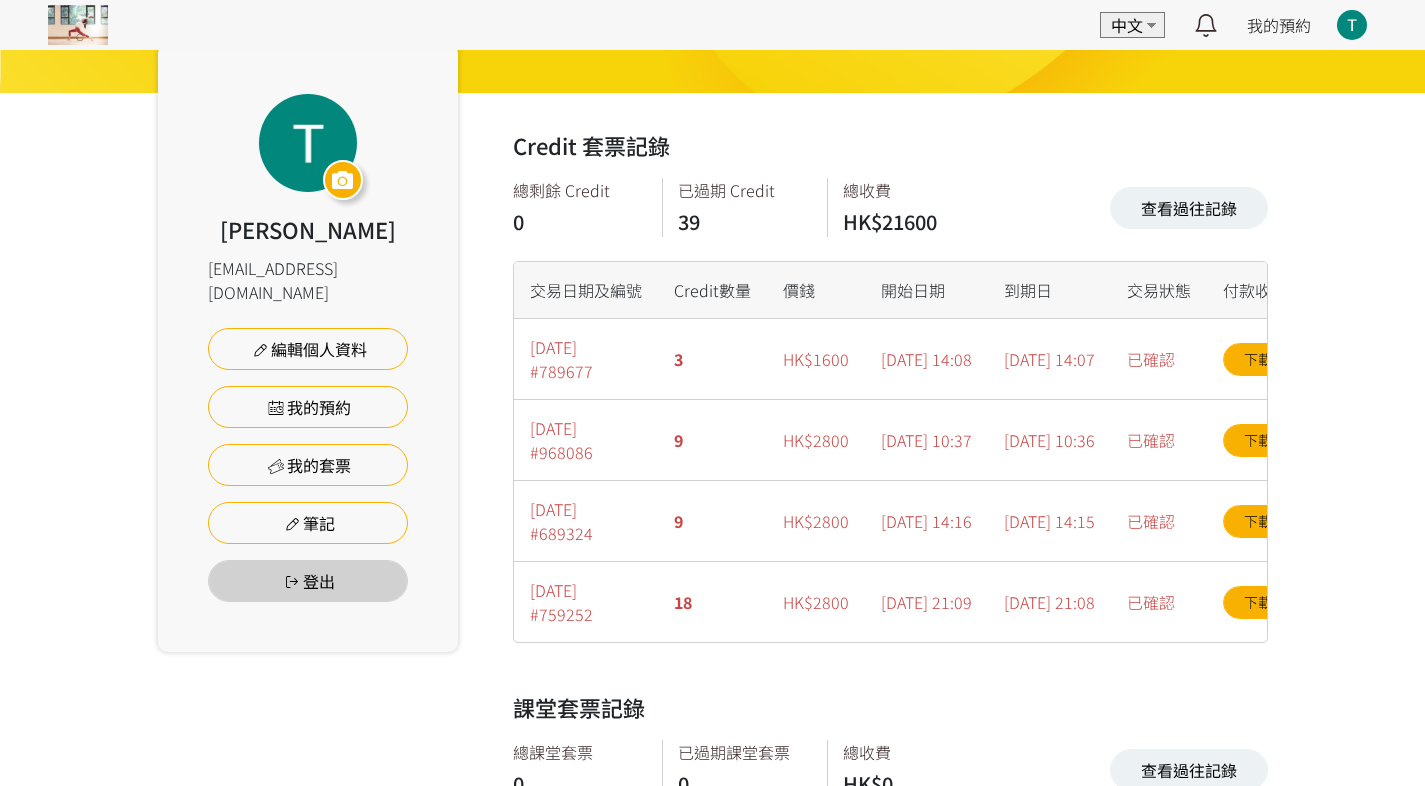 scroll, scrollTop: 169, scrollLeft: 0, axis: vertical 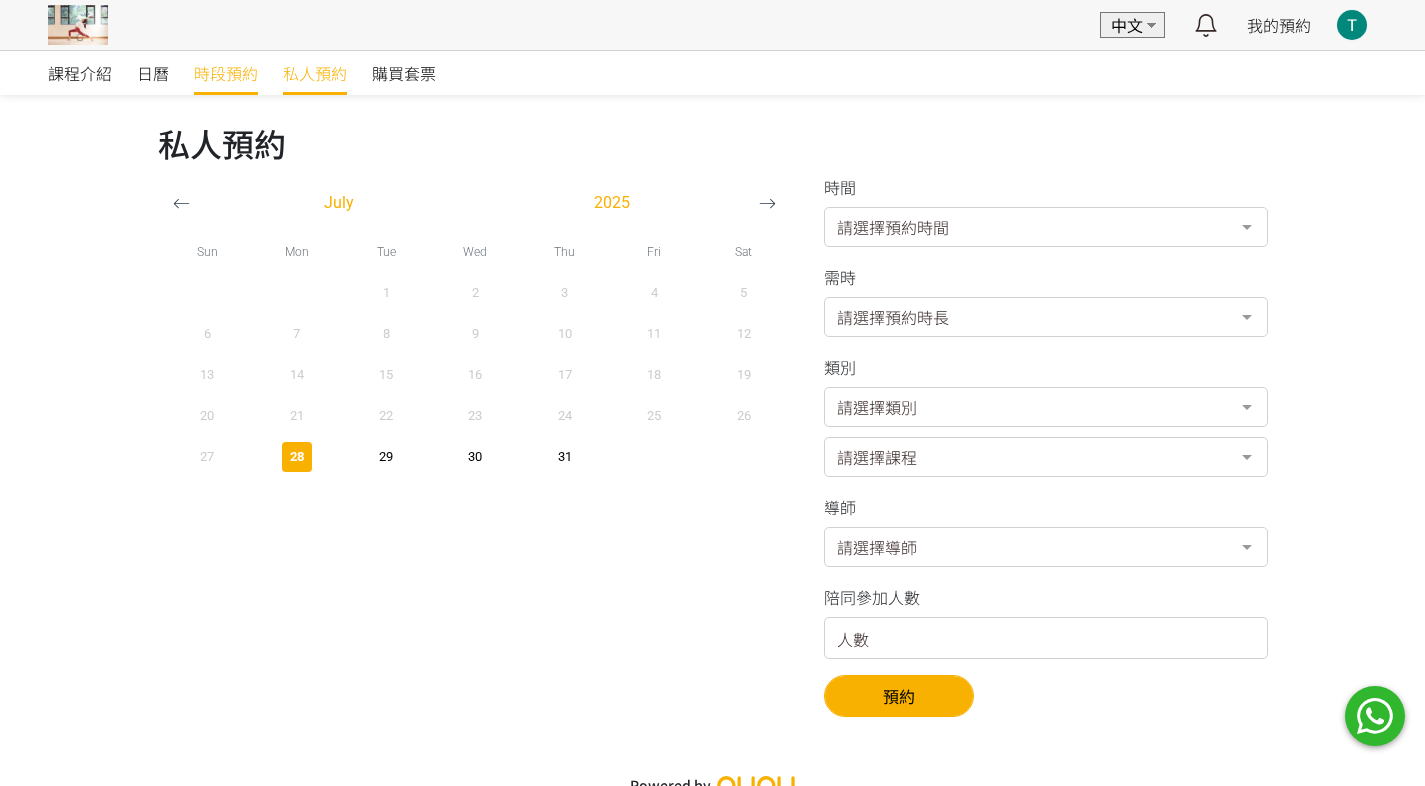 click on "時段預約" at bounding box center (226, 73) 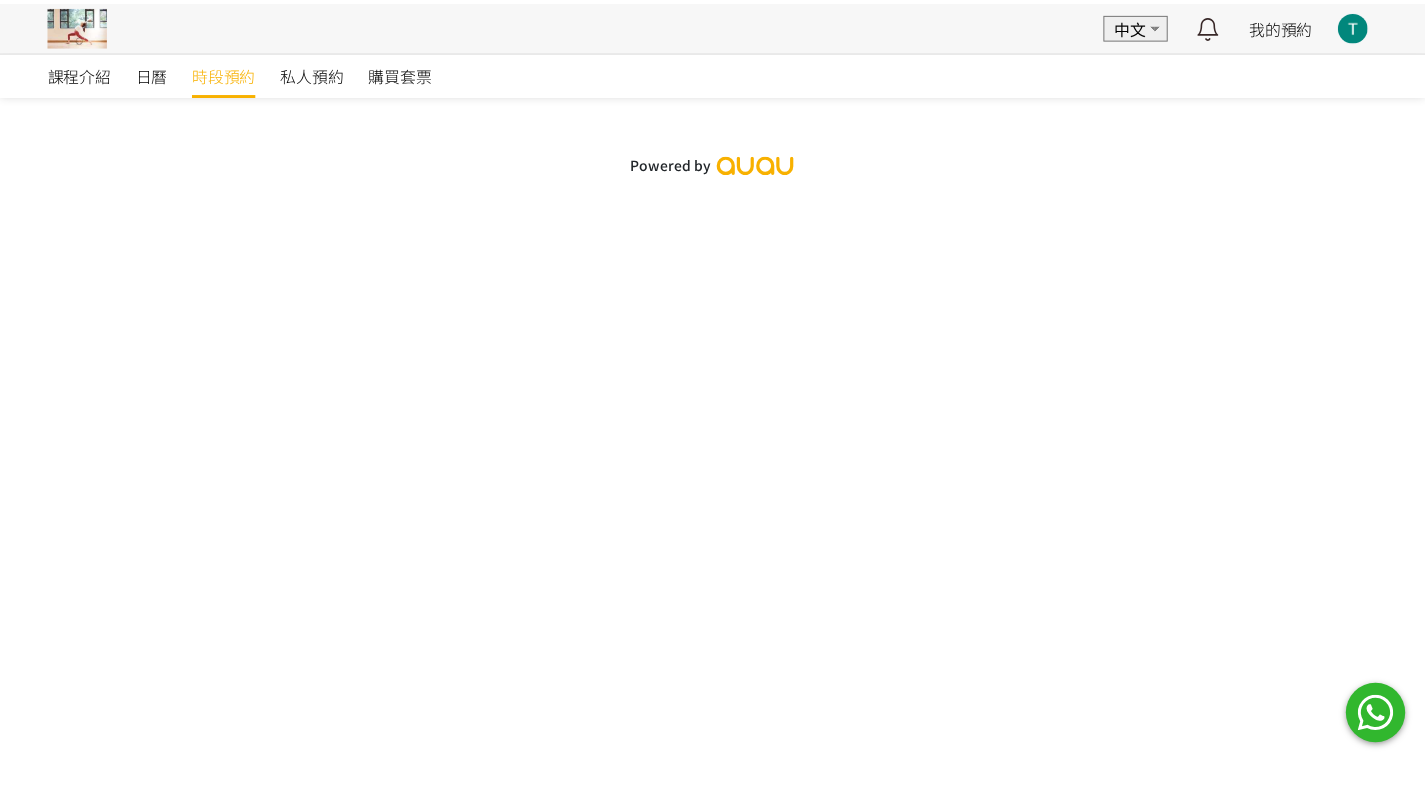 scroll, scrollTop: 0, scrollLeft: 0, axis: both 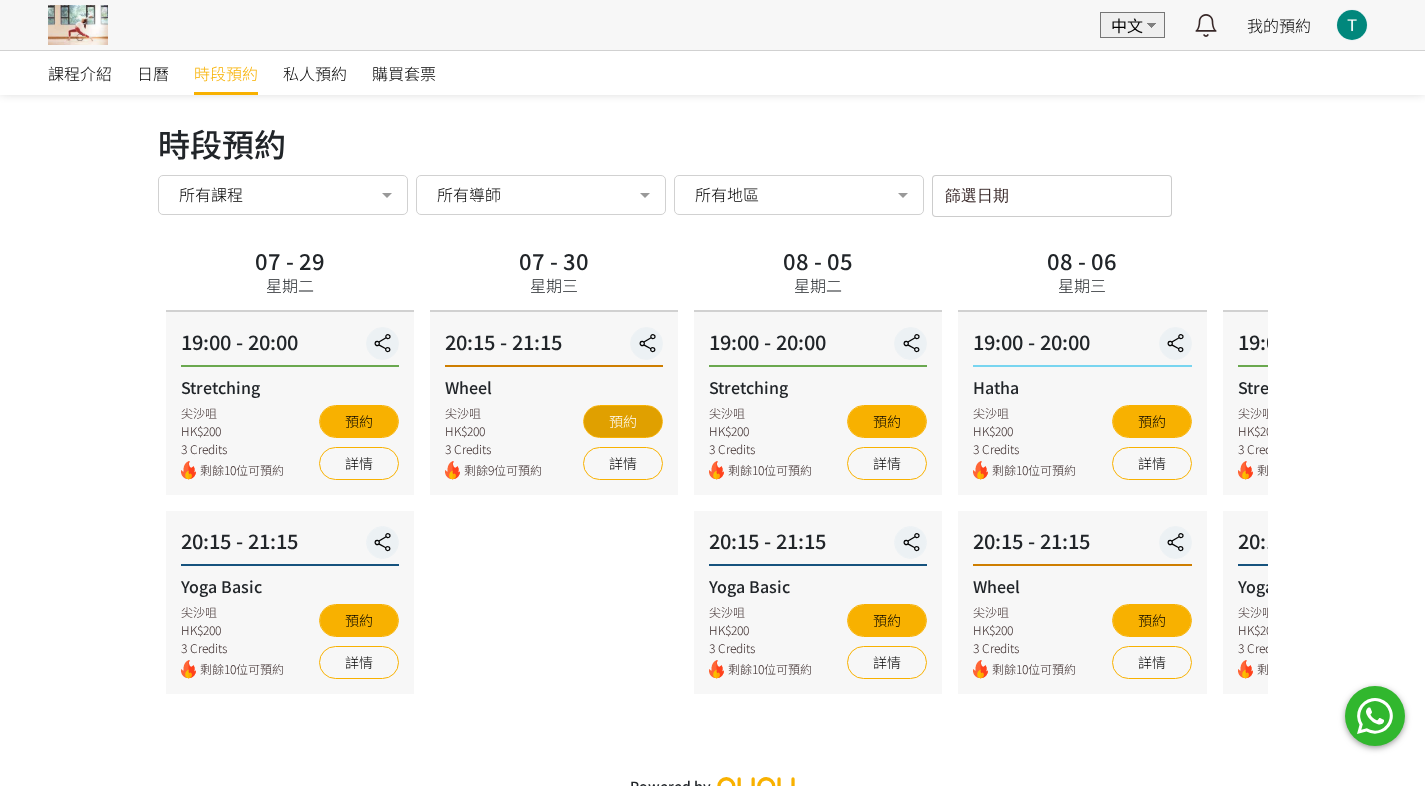 click on "預約" at bounding box center (623, 421) 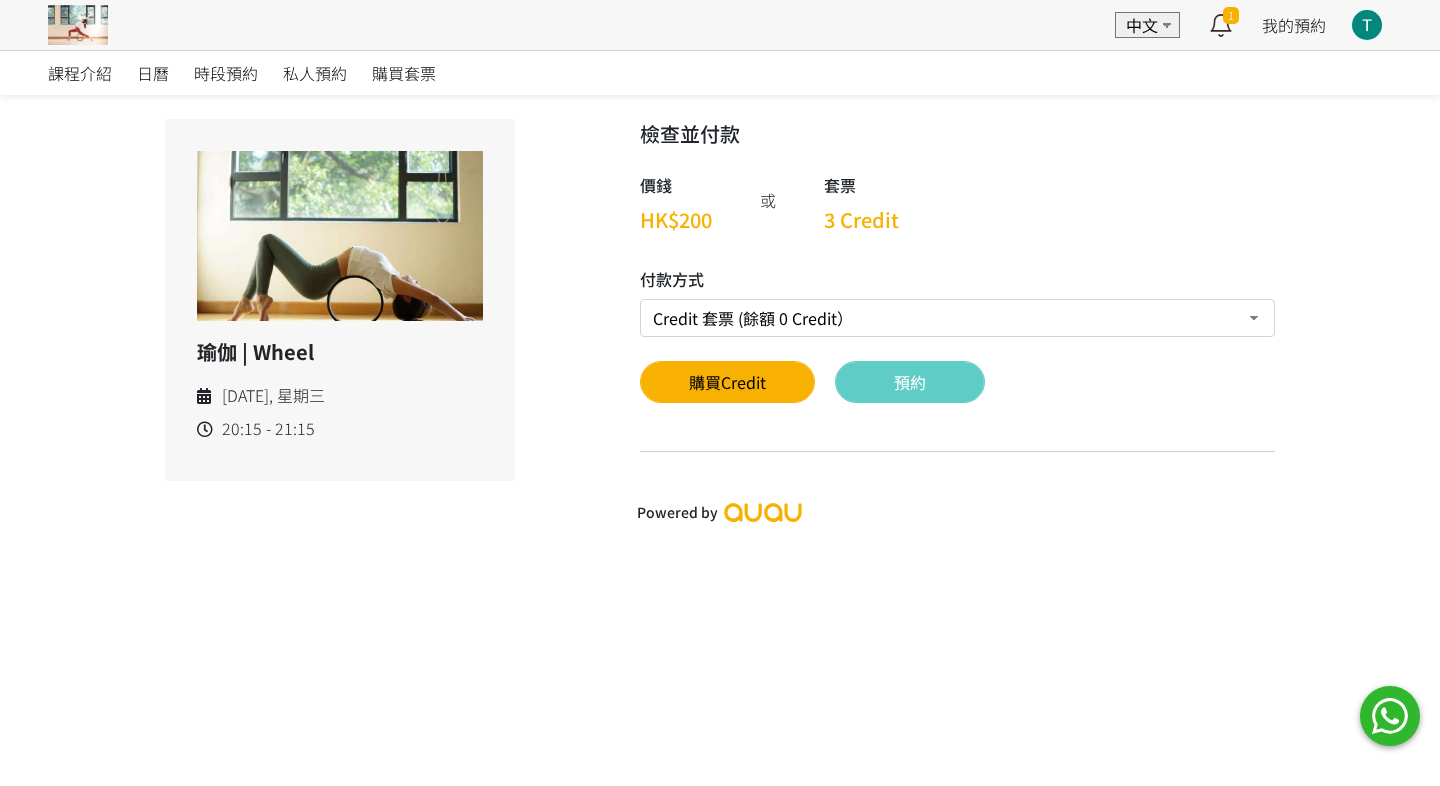 scroll, scrollTop: 0, scrollLeft: 0, axis: both 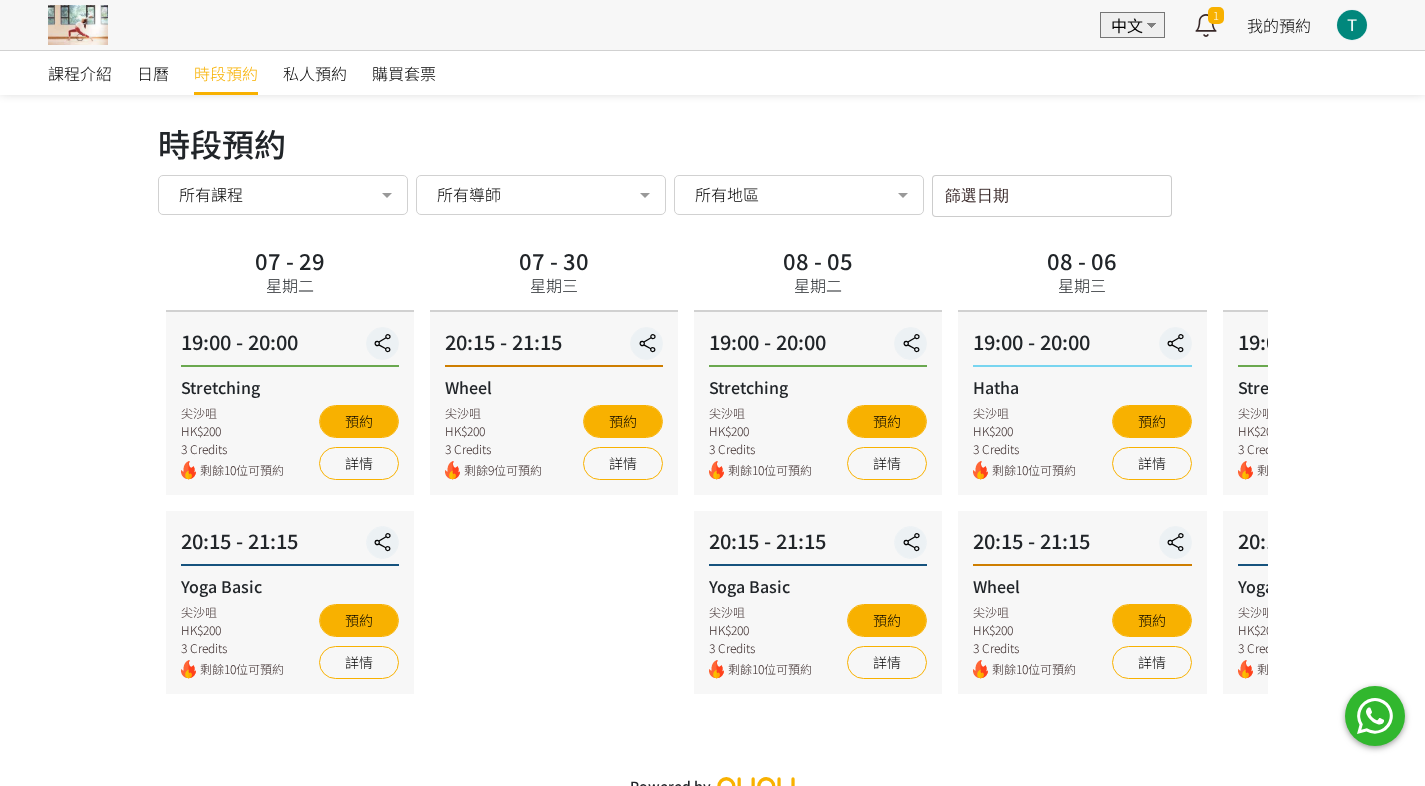 click on "課程介紹   日曆   時段預約   私人預約   購買套票" at bounding box center [712, 73] 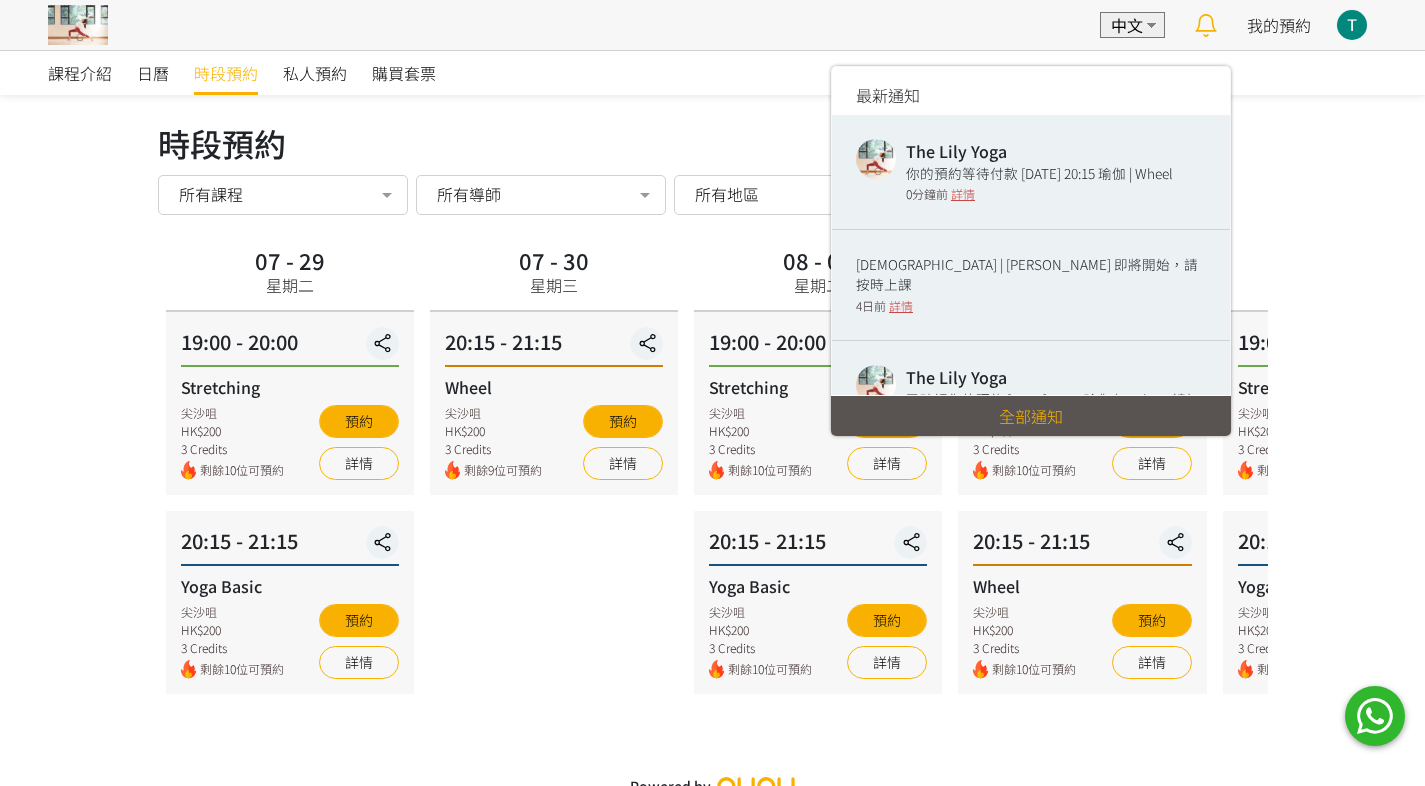 click at bounding box center (1205, 25) 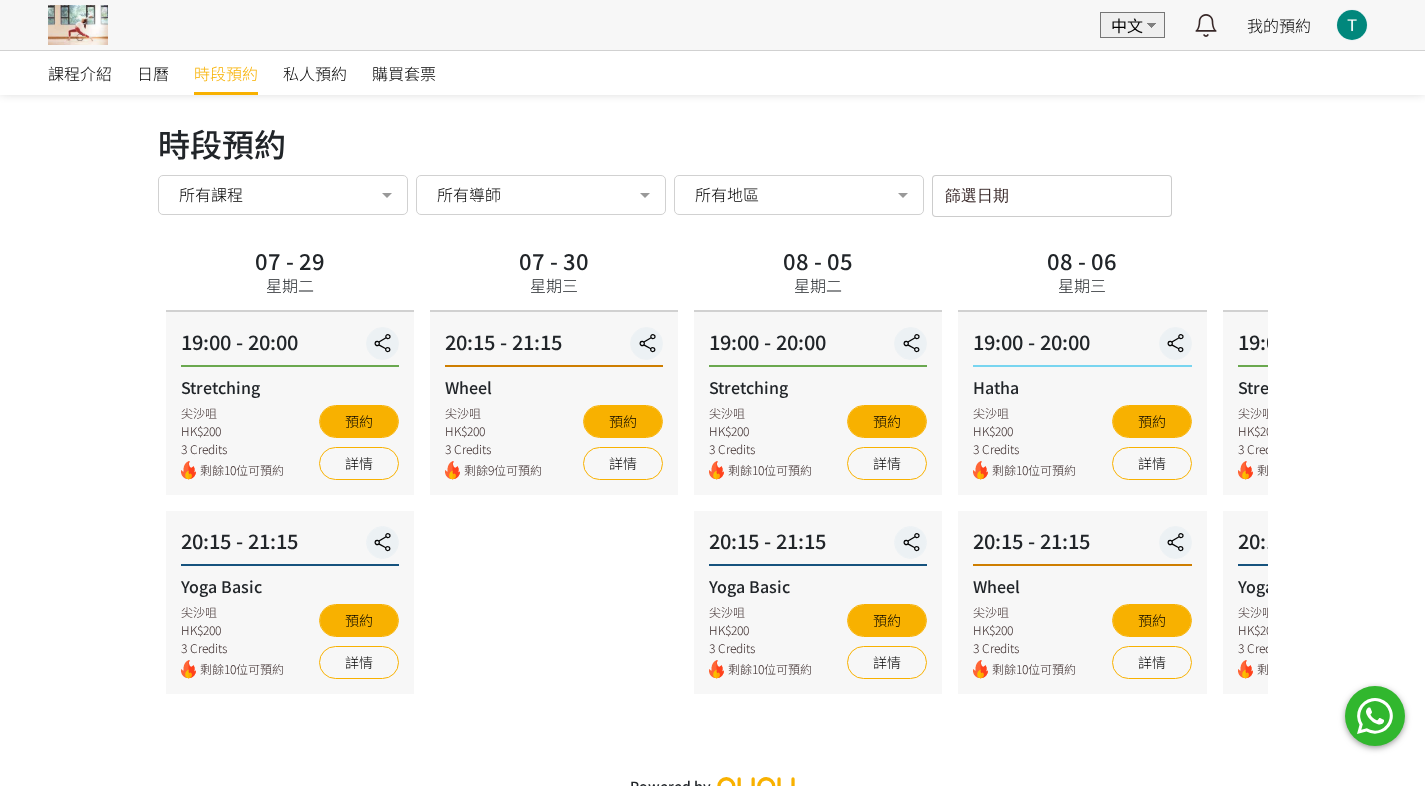 click on "課程介紹   日曆   時段預約   私人預約   購買套票
時段預約
時段預約
所有課程         所有課程   Stretching   Yoga Basic   Wheel   Hatha     No elements found. Consider changing the search query.   List is empty.                所有導師         所有導師   [PERSON_NAME]      No elements found. Consider changing the search query.   List is empty.                所有地區         所有地區   [STREET_ADDRESS] found. Consider changing the search query.   List is empty.
篩選日期
[DATE]
Sun
Mon
Tue
Wed
Thu
Fri
Sat
1
2
3
4
5
6
7
8" at bounding box center (712, 428) 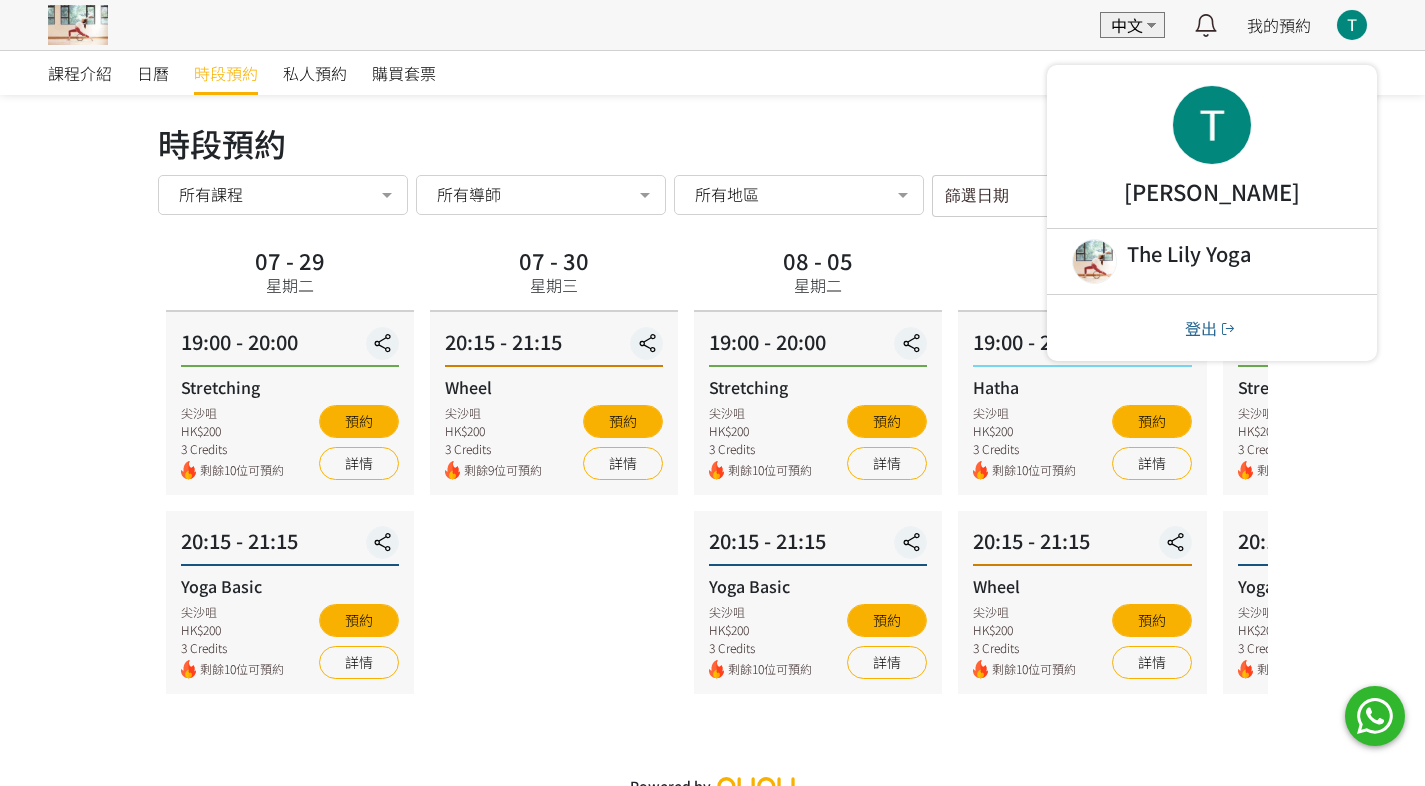 click on "課程介紹   日曆   時段預約   私人預約   購買套票
時段預約
時段預約
所有課程         所有課程   Stretching   Yoga Basic   Wheel   Hatha     No elements found. Consider changing the search query.   List is empty.                所有導師         所有導師   [PERSON_NAME]      No elements found. Consider changing the search query.   List is empty.                所有地區         所有地區   [STREET_ADDRESS] found. Consider changing the search query.   List is empty.
篩選日期
[DATE]
Sun
Mon
Tue
Wed
Thu
Fri
Sat
1
2
3
4
5
6
7
8" at bounding box center [712, 428] 